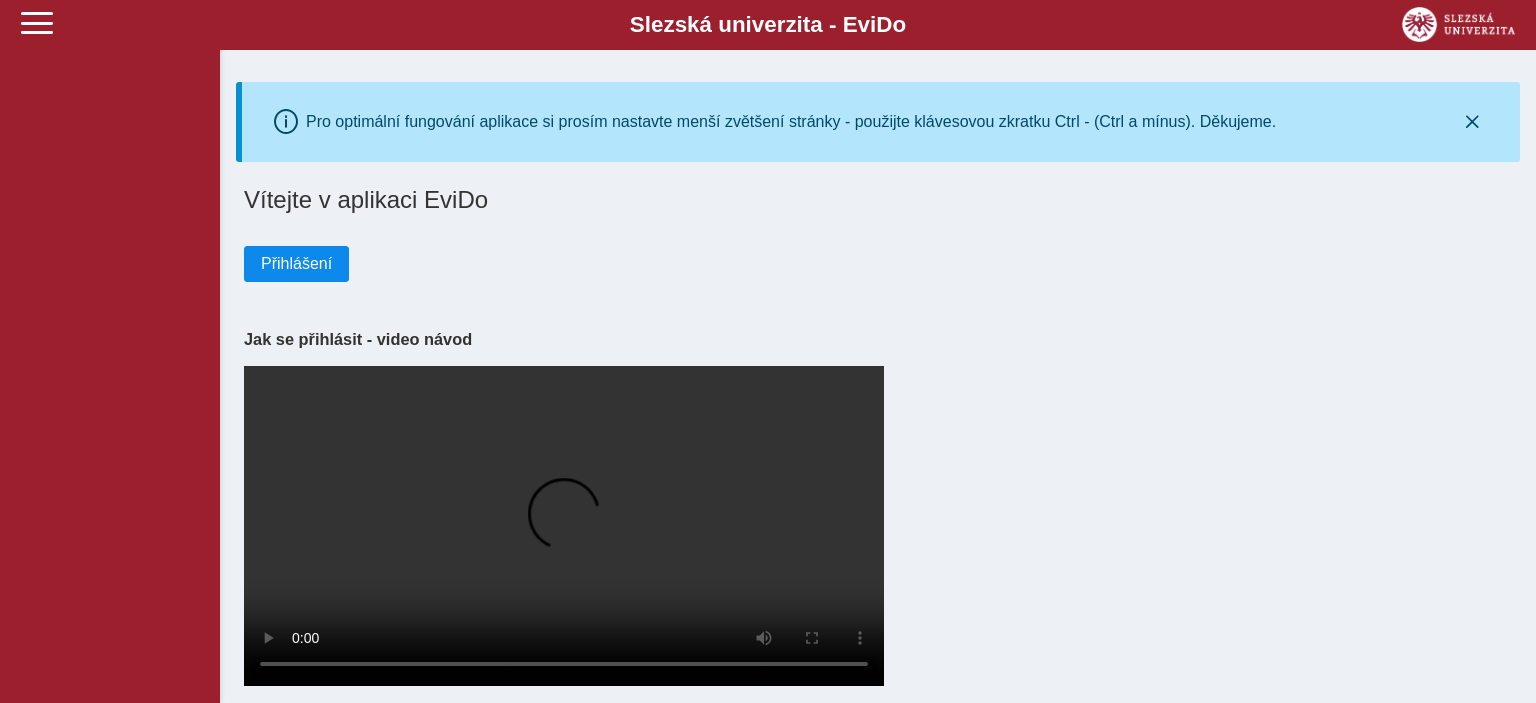 scroll, scrollTop: 0, scrollLeft: 0, axis: both 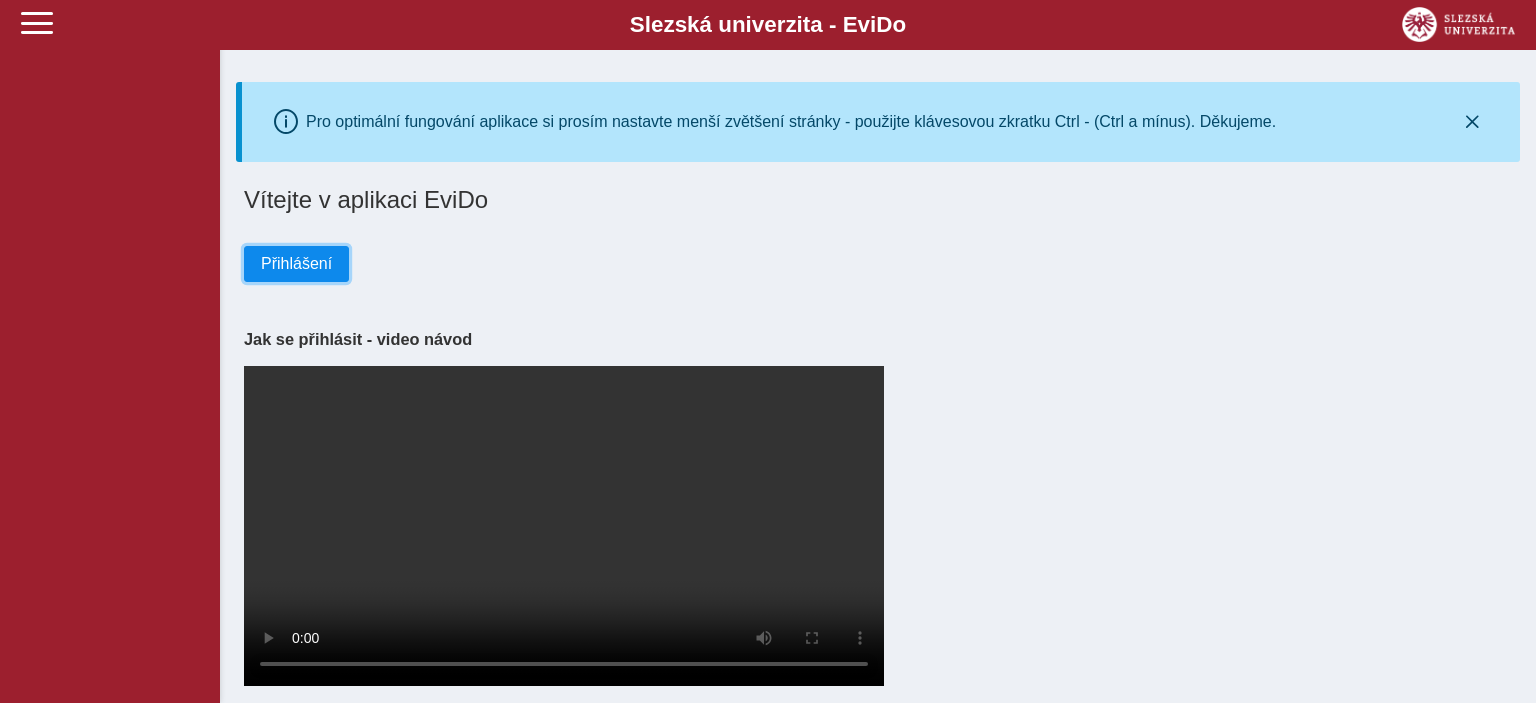 click on "Přihlášení" at bounding box center [296, 264] 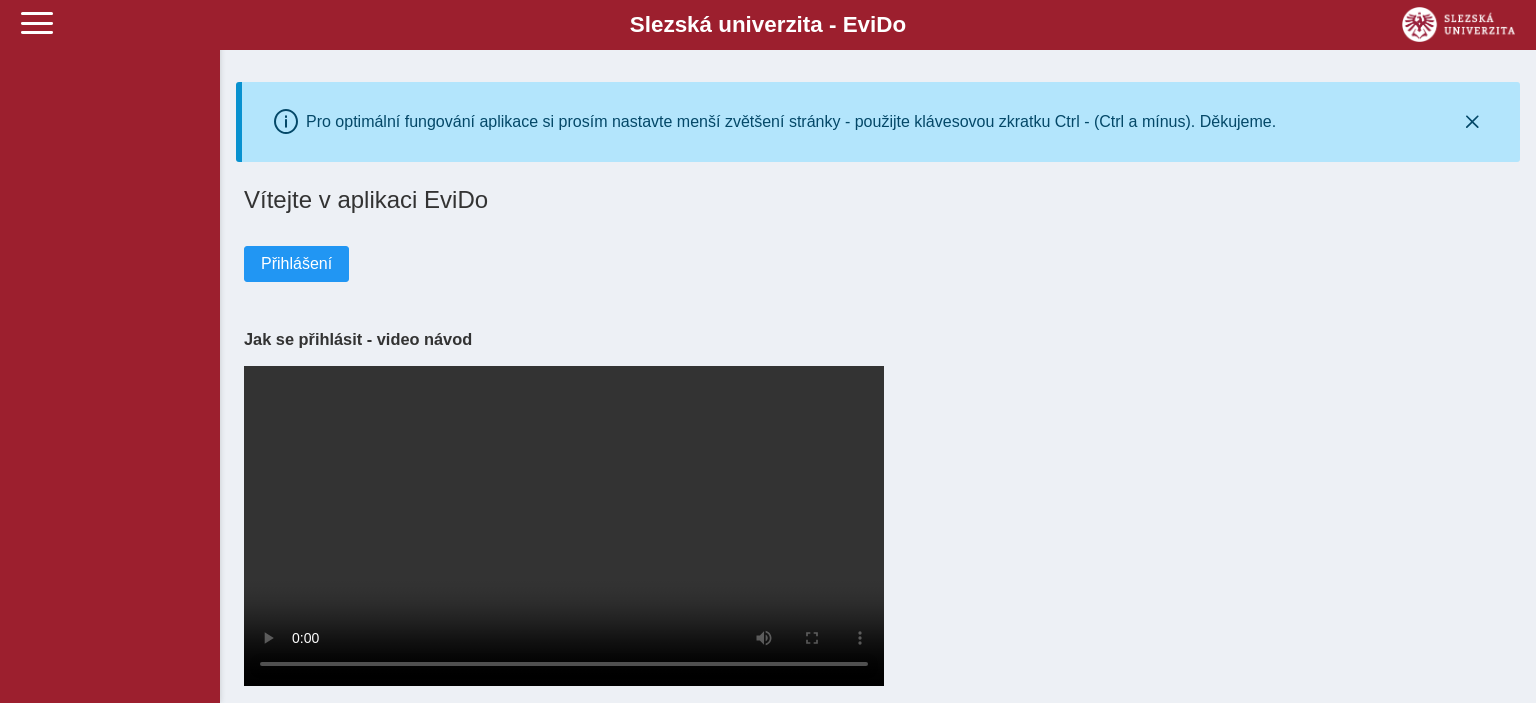 scroll, scrollTop: 0, scrollLeft: 0, axis: both 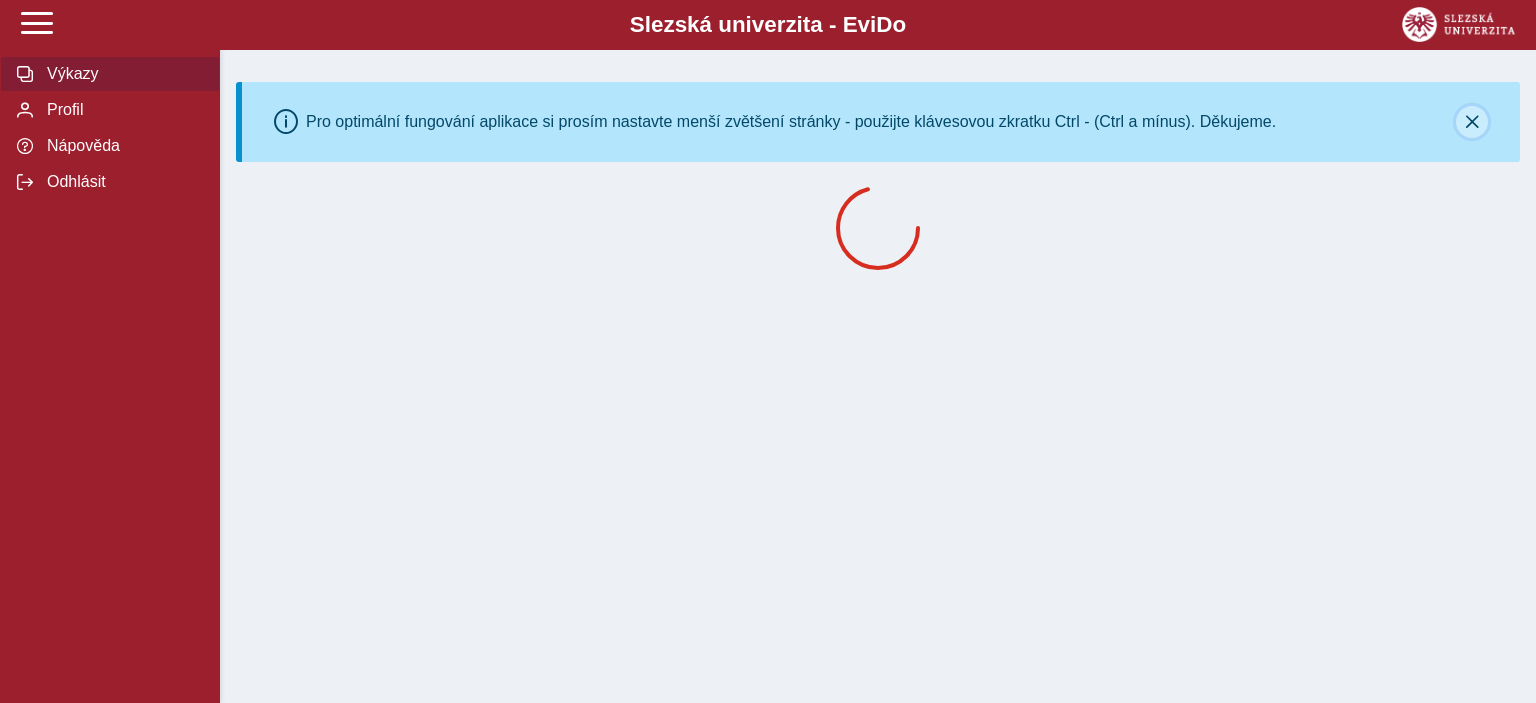 click at bounding box center [1472, 122] 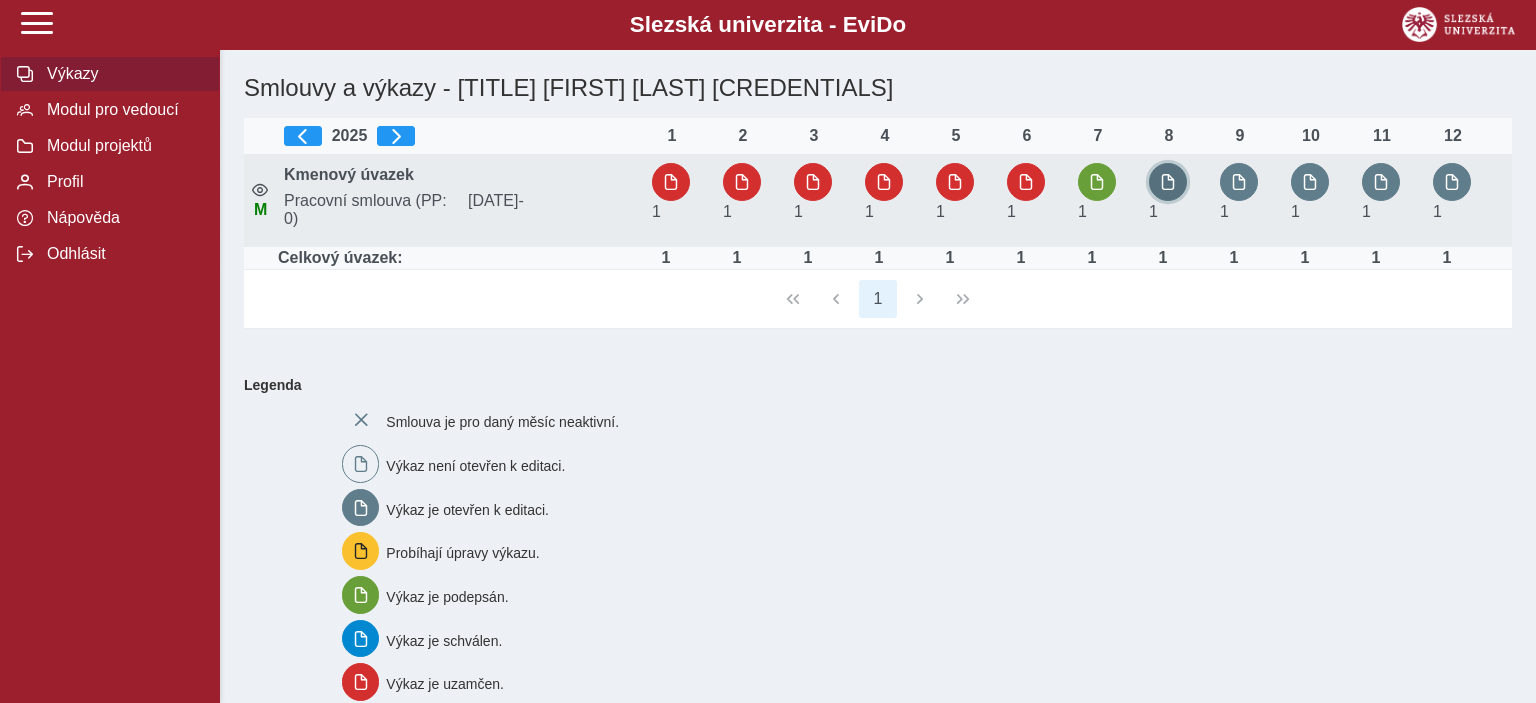 click at bounding box center (1168, 182) 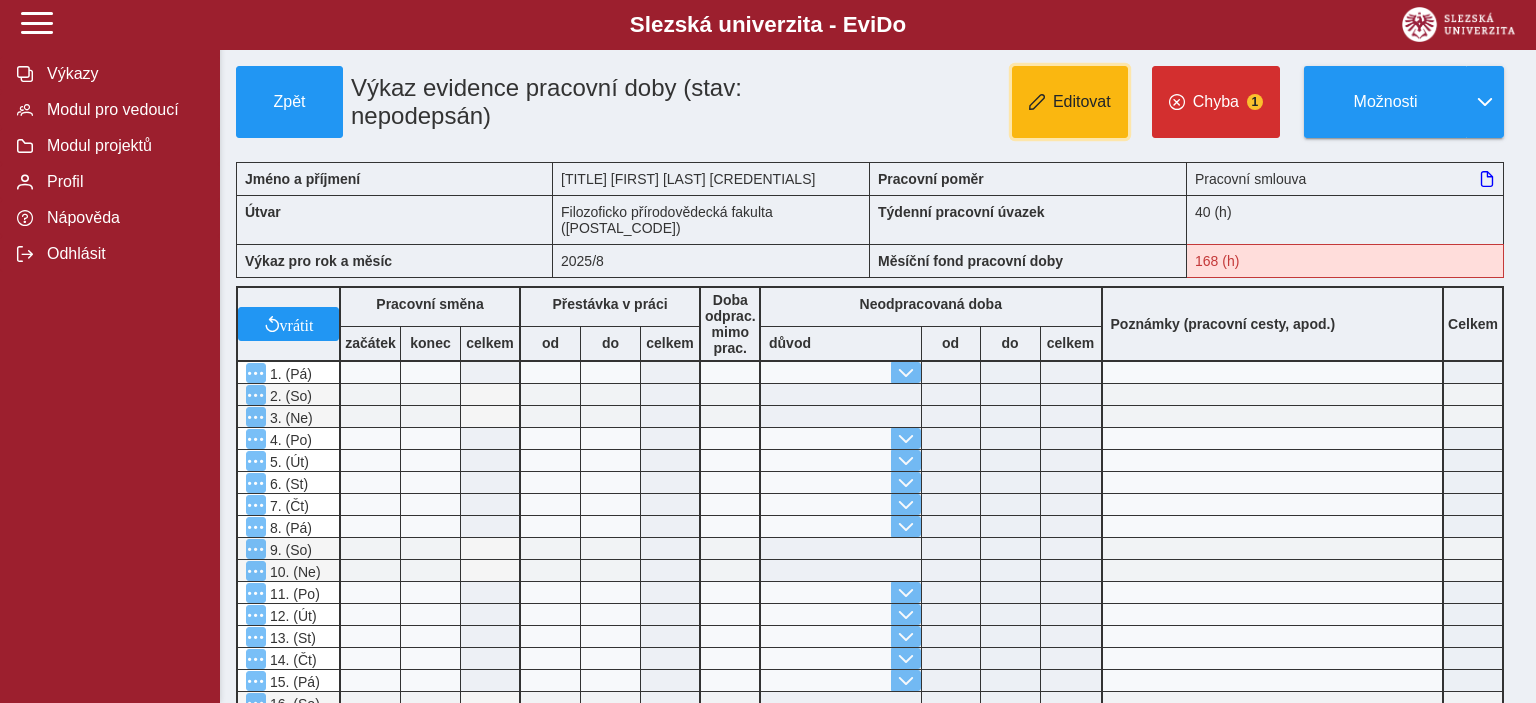 click on "Editovat" at bounding box center (1070, 102) 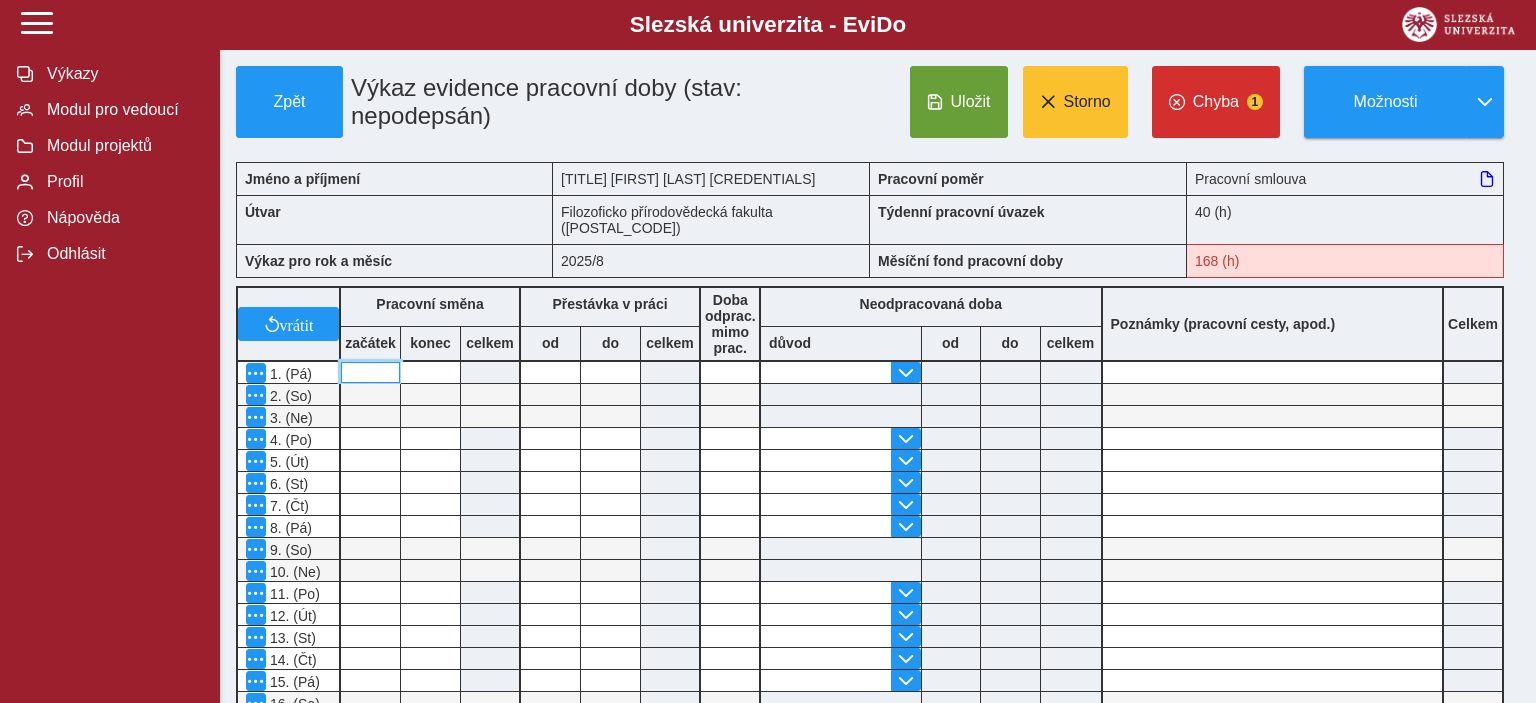 click at bounding box center [370, 372] 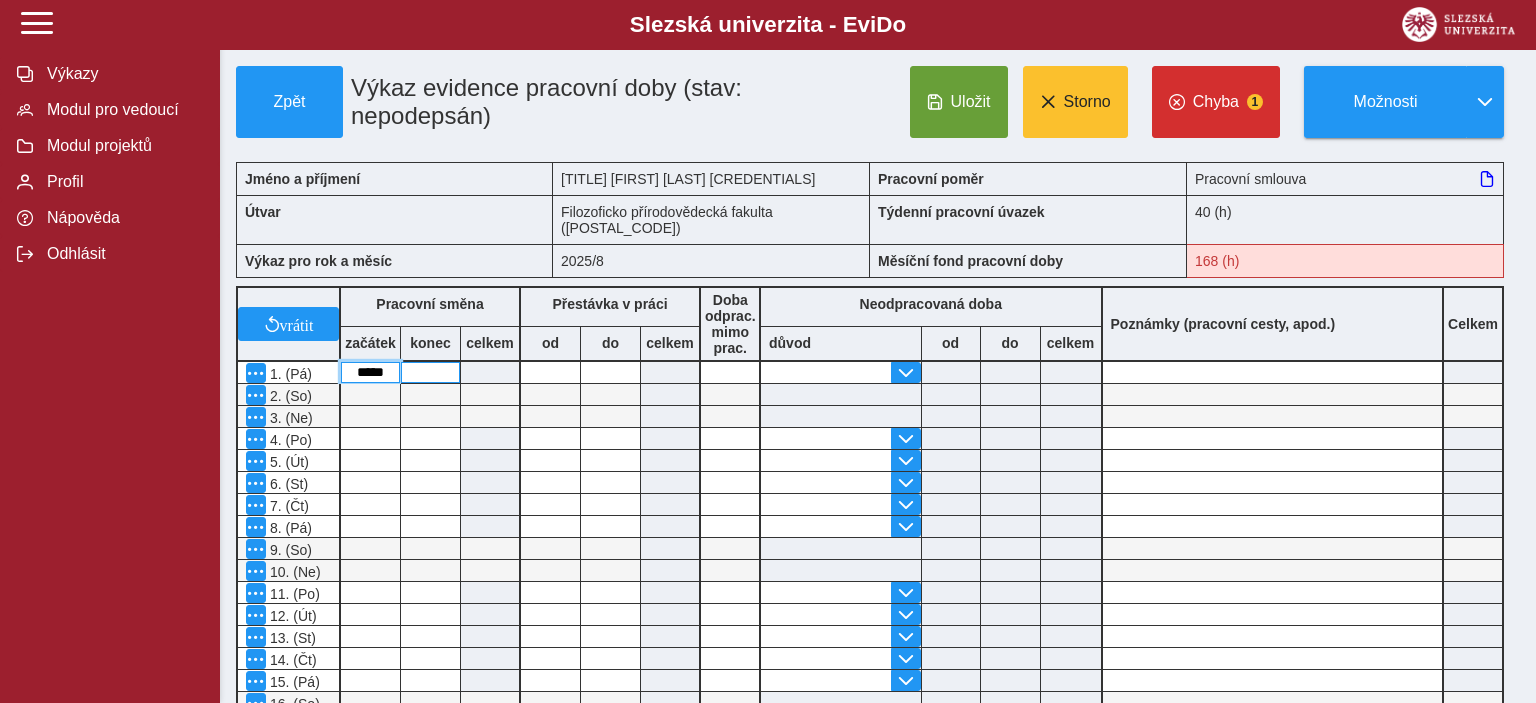 type on "*****" 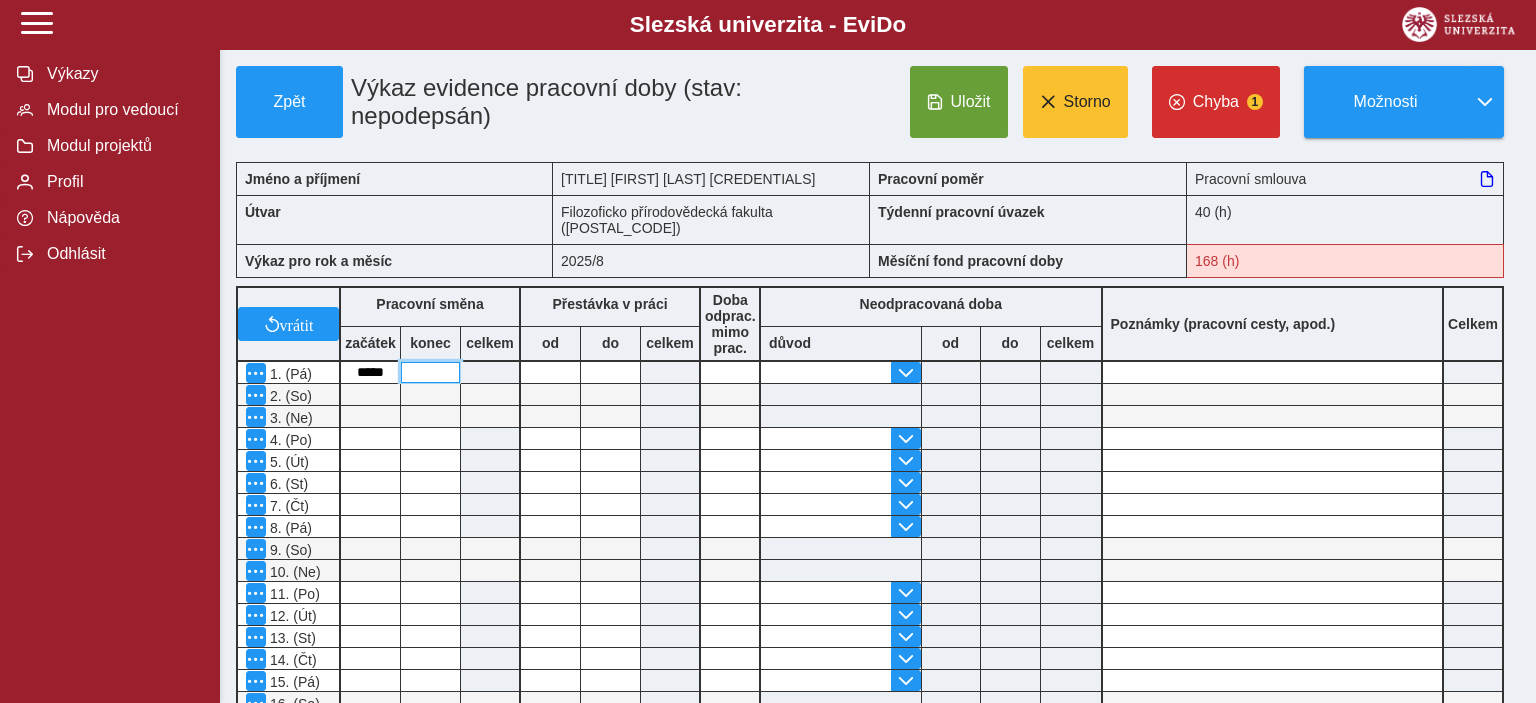 click at bounding box center [430, 372] 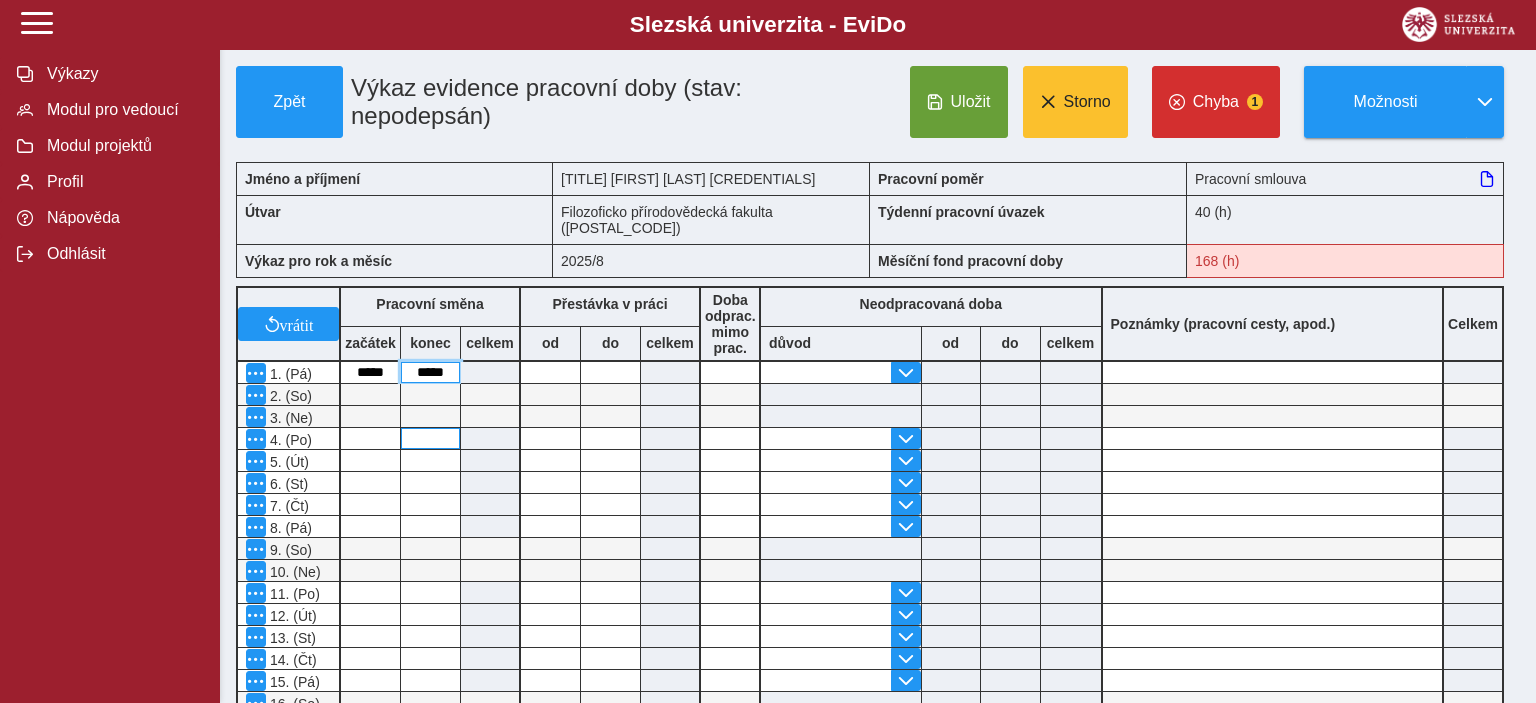 type on "*****" 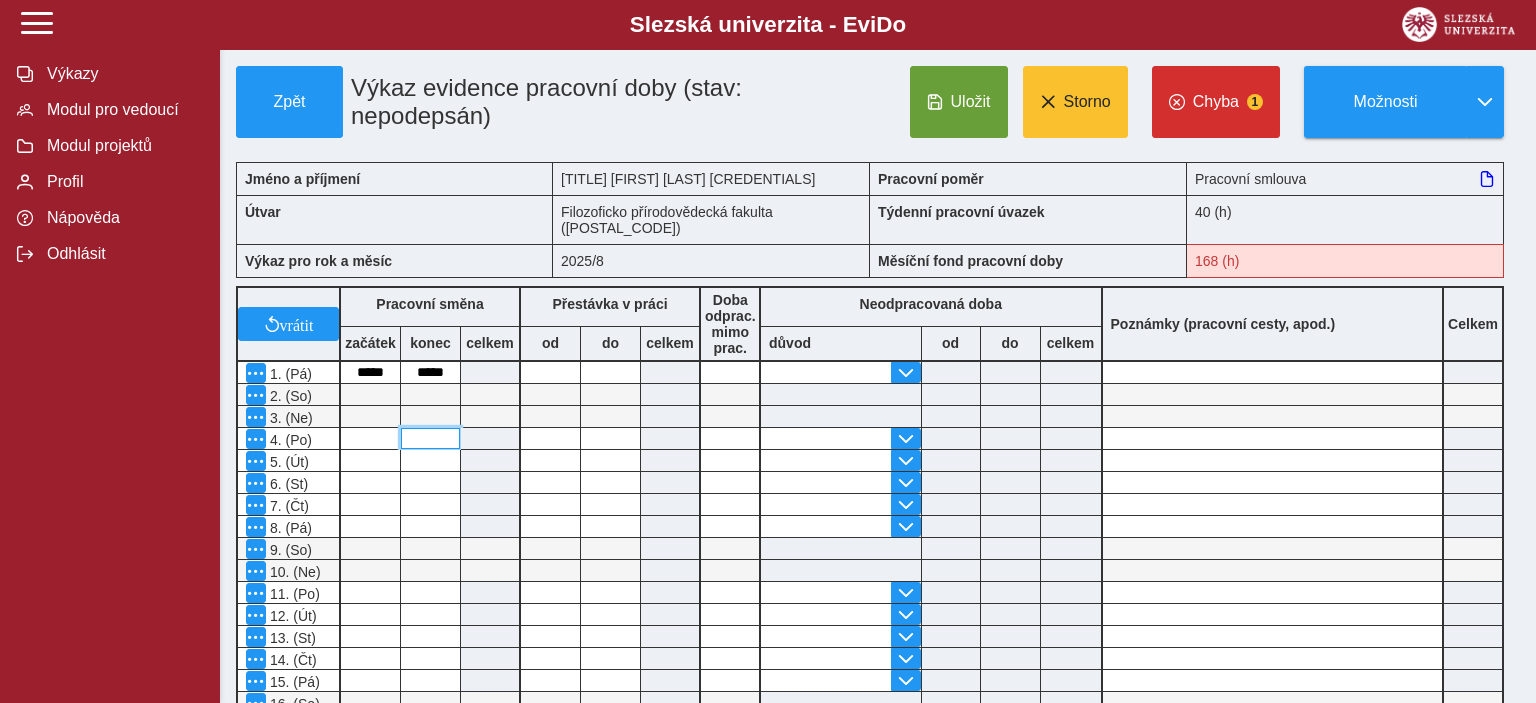 type on "****" 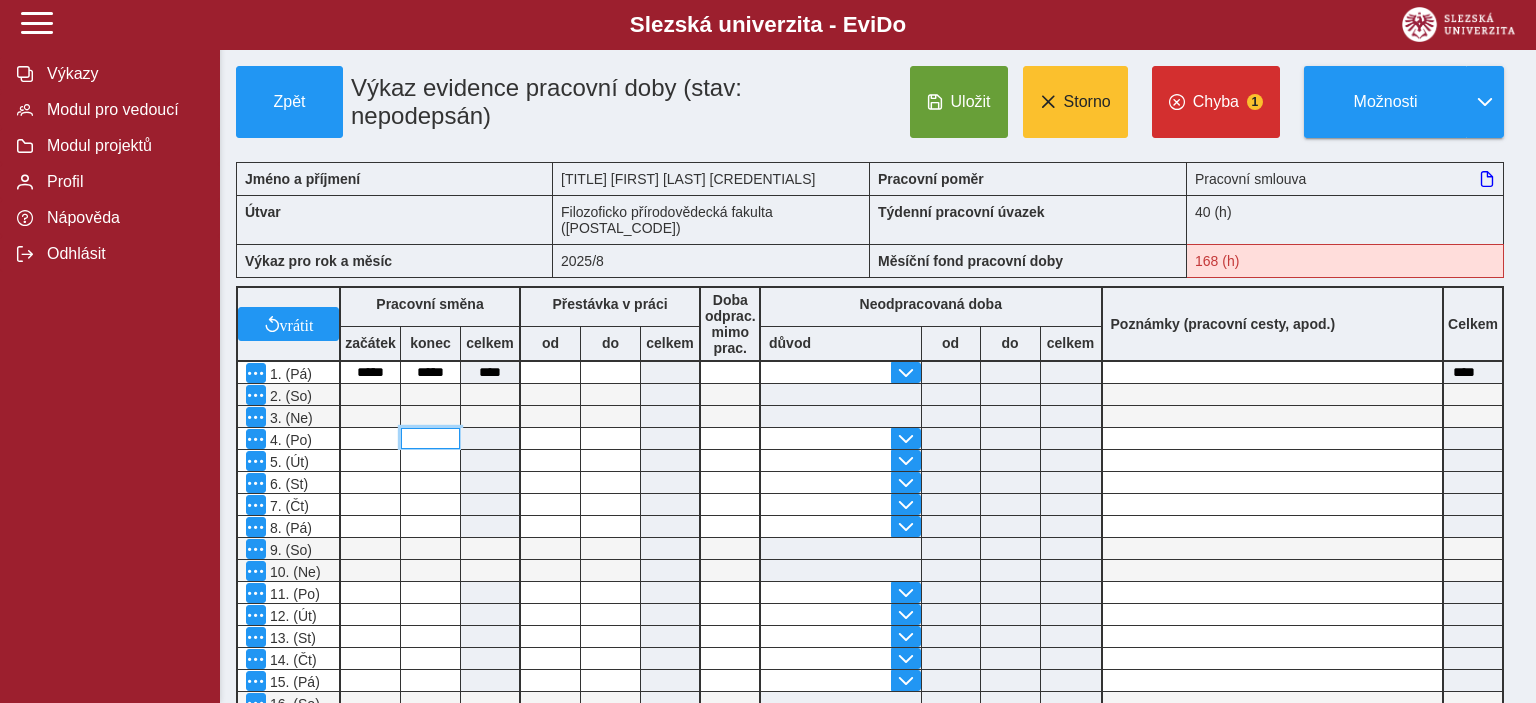 click at bounding box center (430, 438) 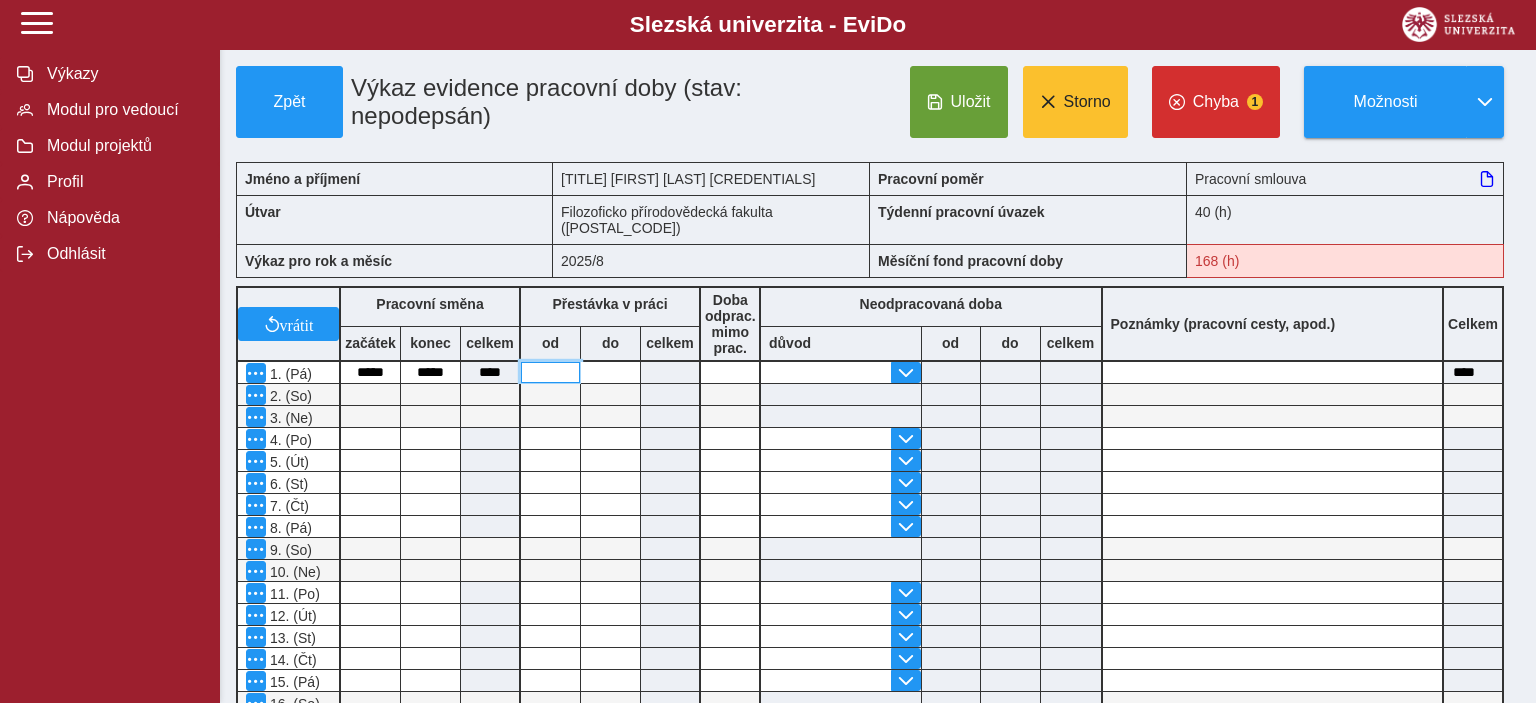 click at bounding box center [550, 372] 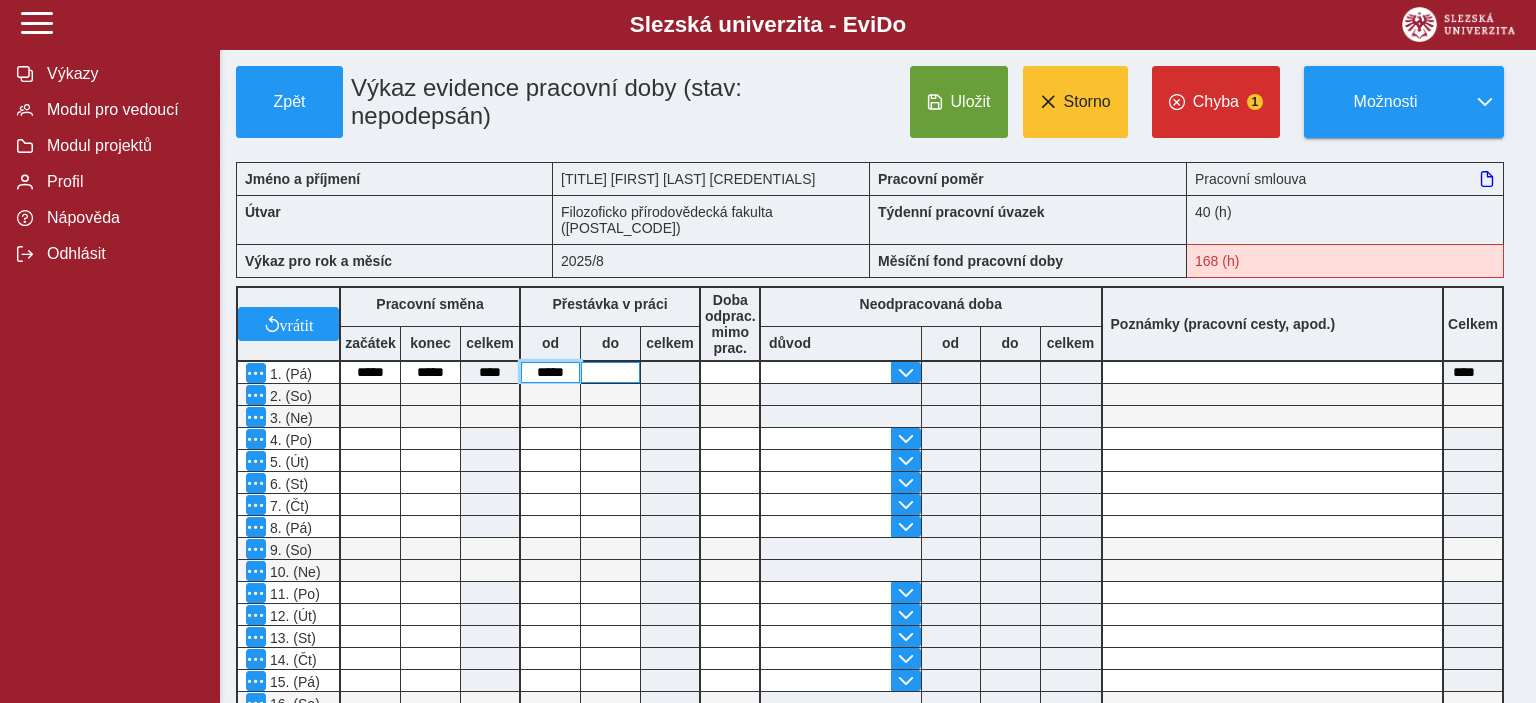 type on "*****" 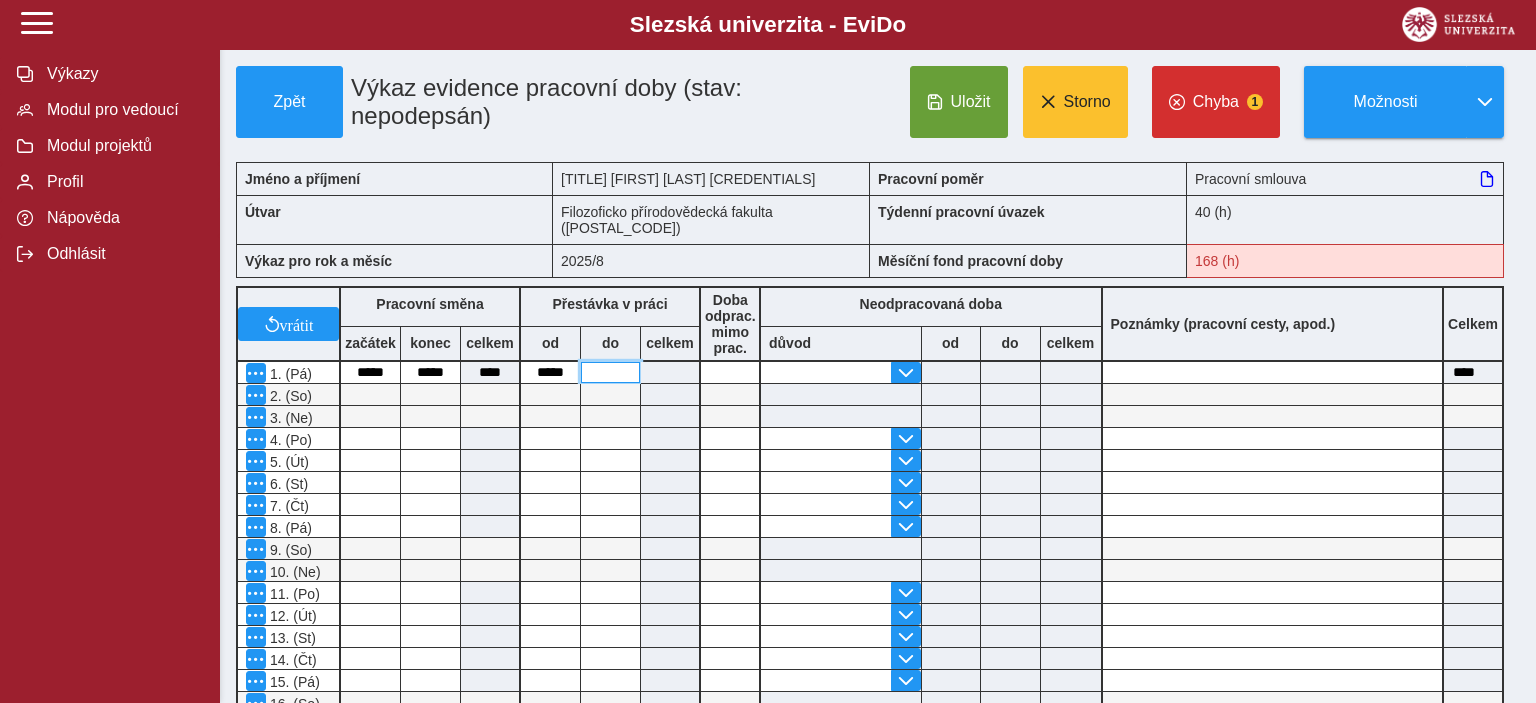 click at bounding box center (610, 372) 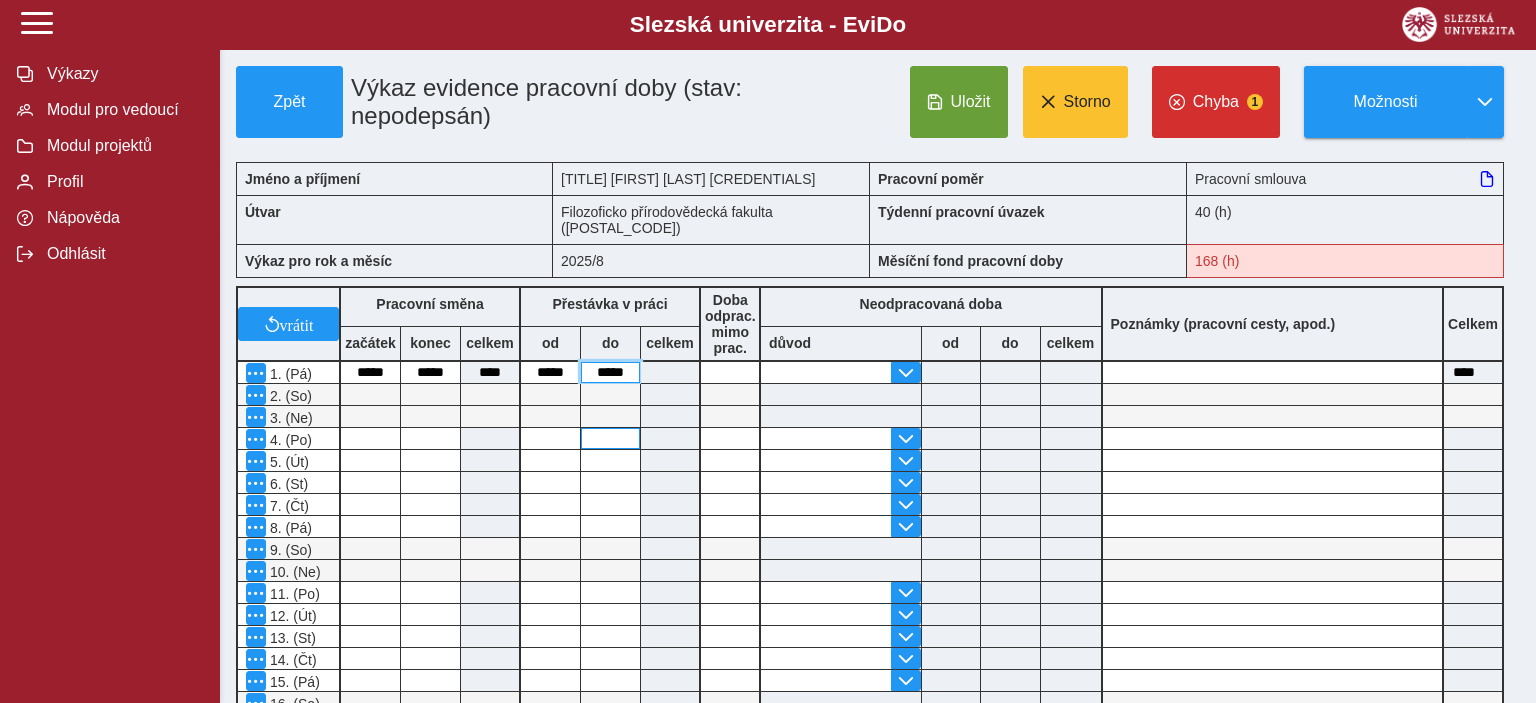 type on "*****" 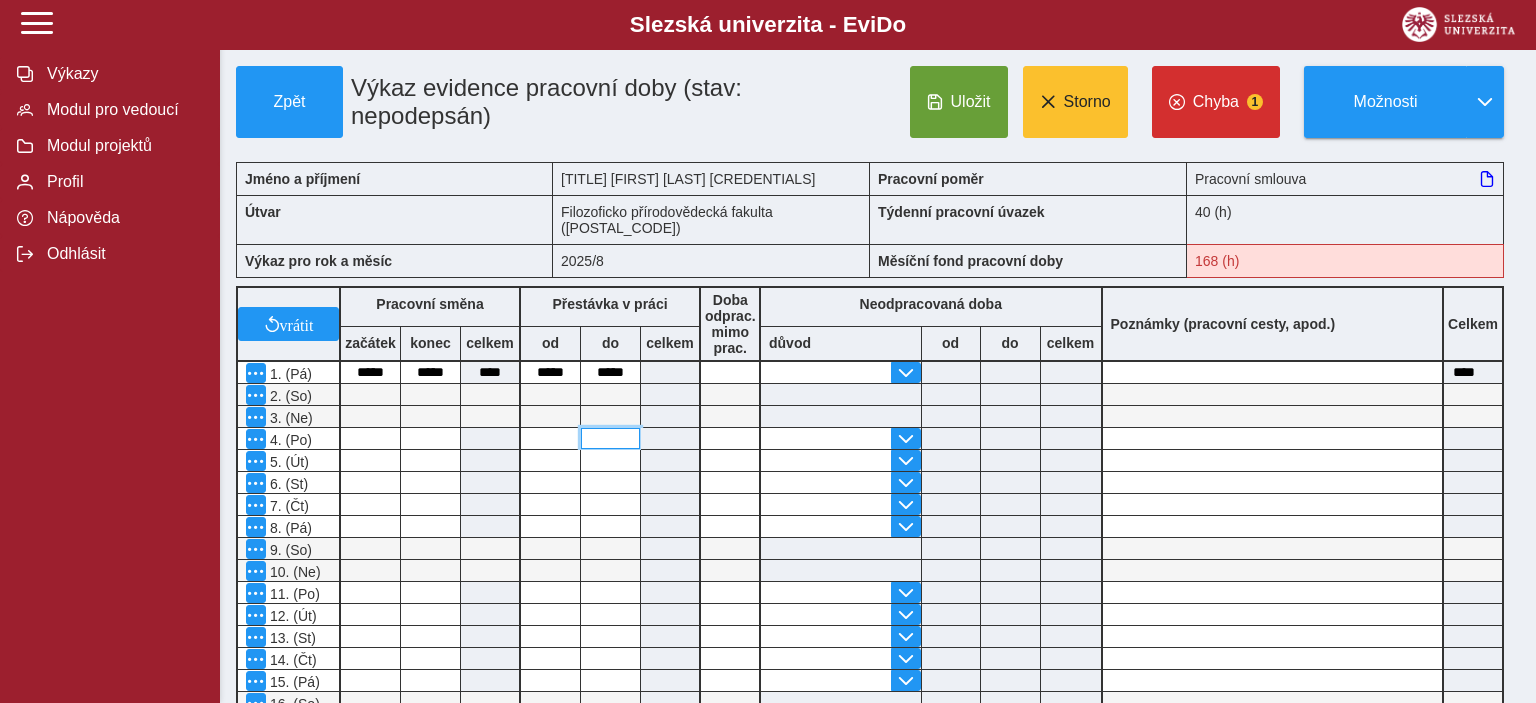type on "****" 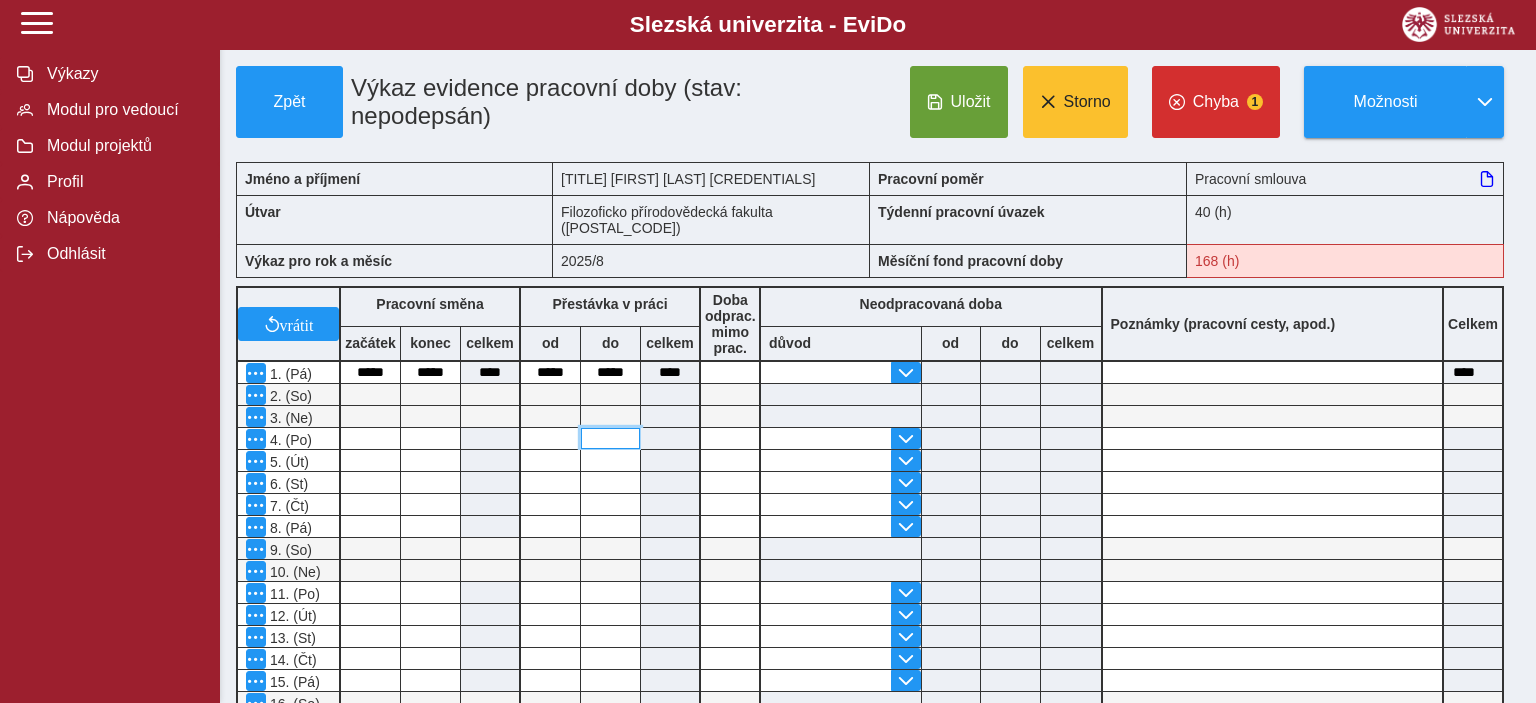 click at bounding box center [610, 438] 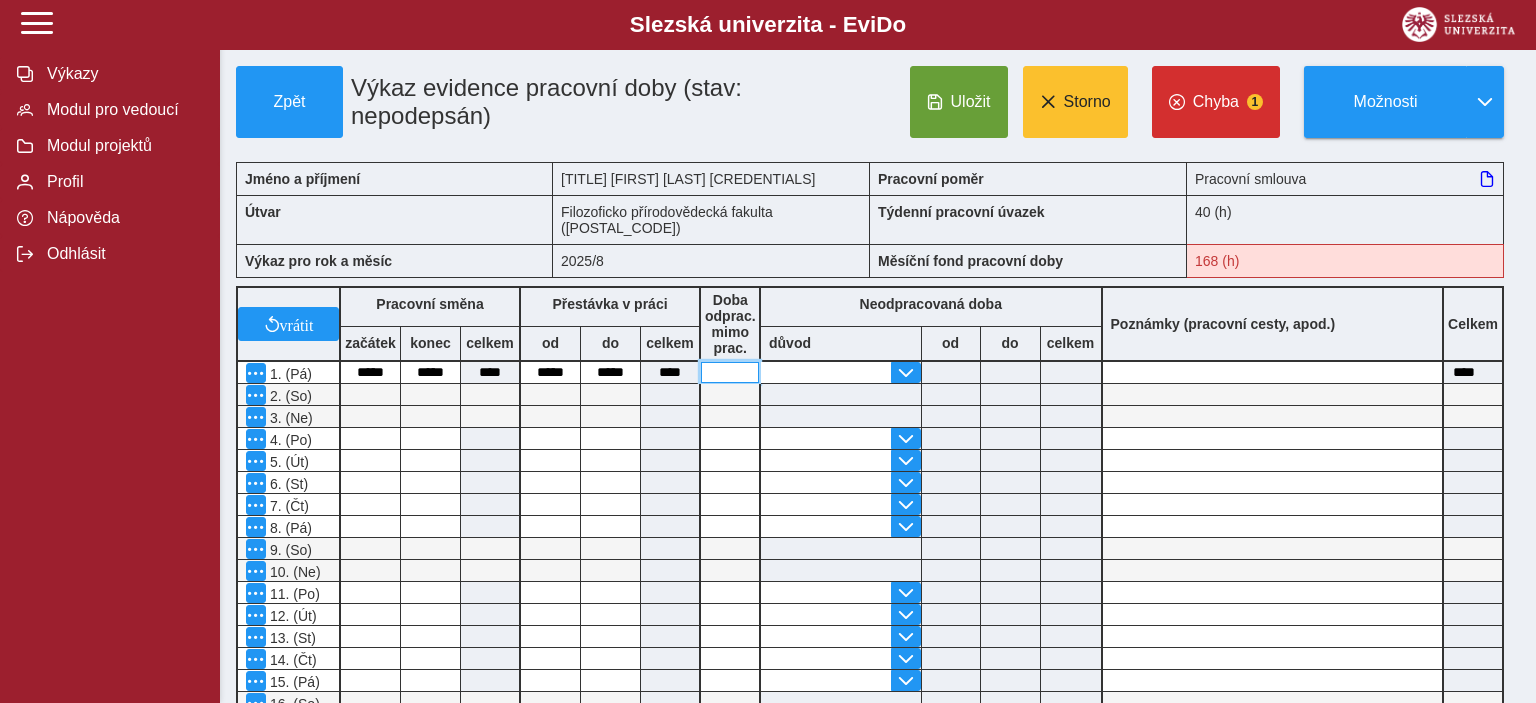 click at bounding box center [730, 372] 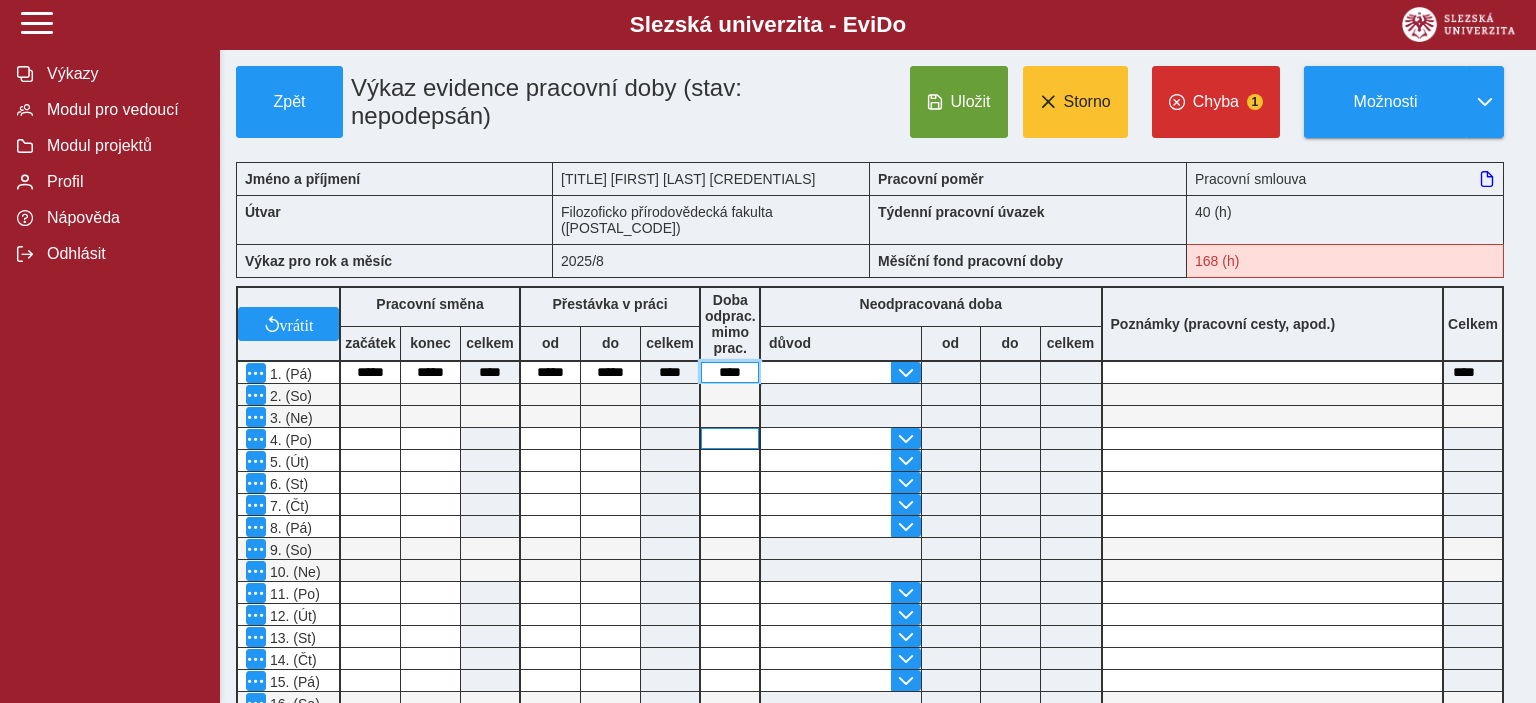type on "****" 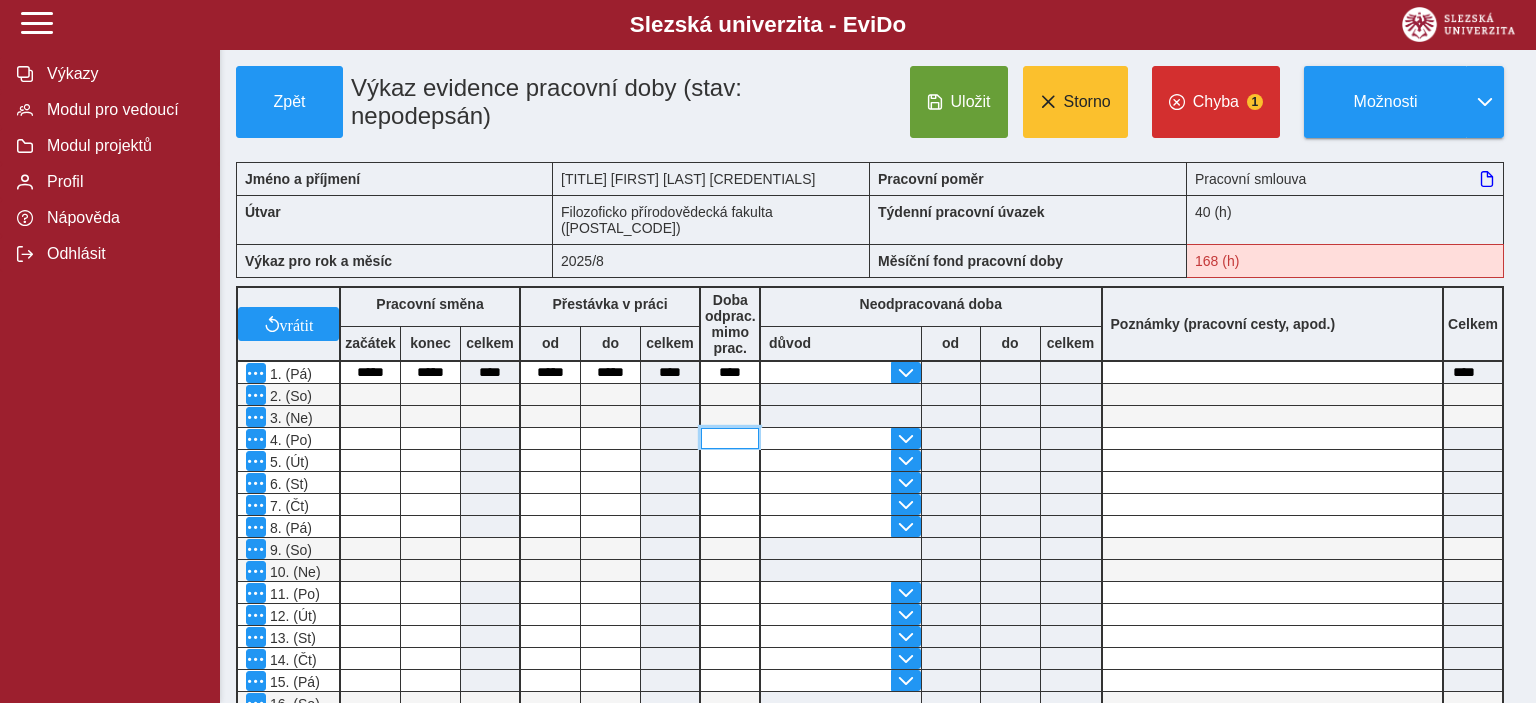 type on "****" 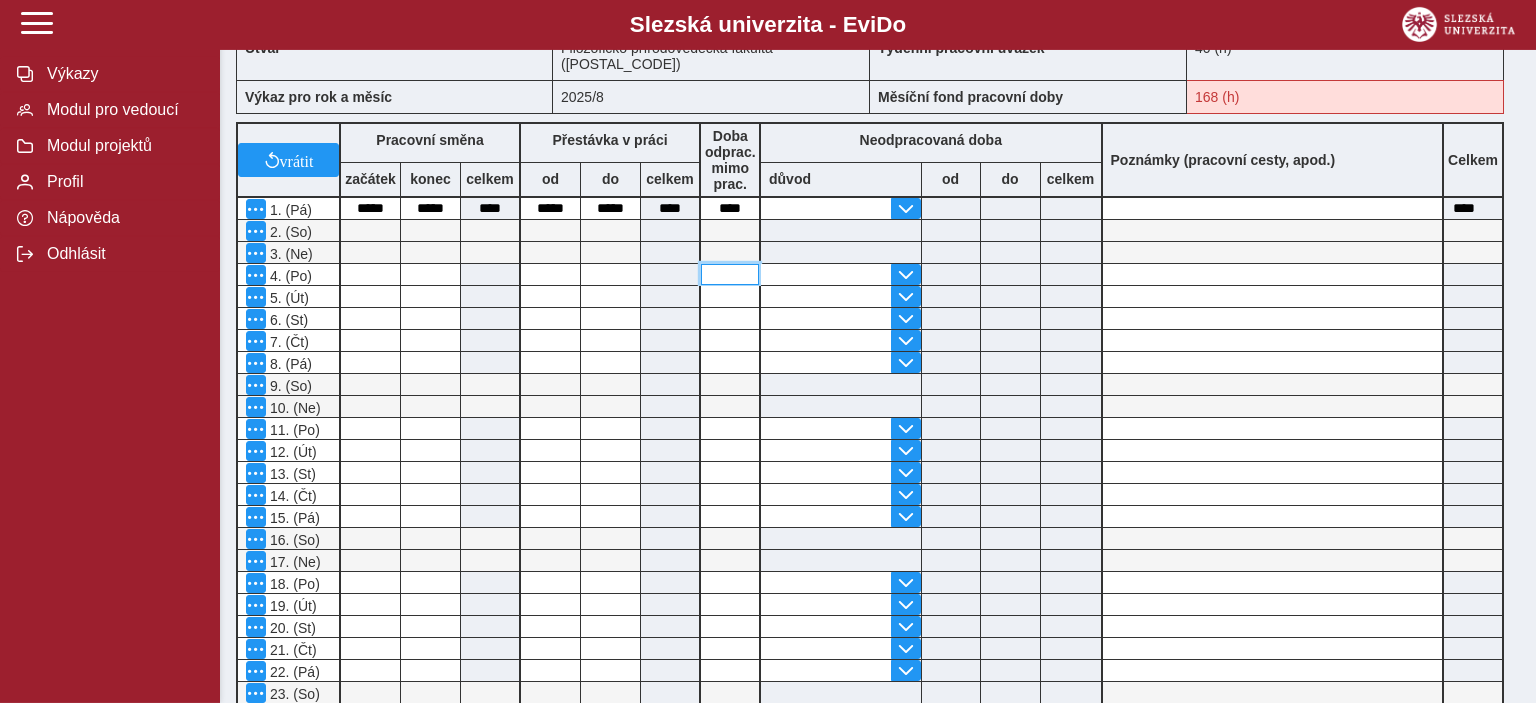scroll, scrollTop: 0, scrollLeft: 0, axis: both 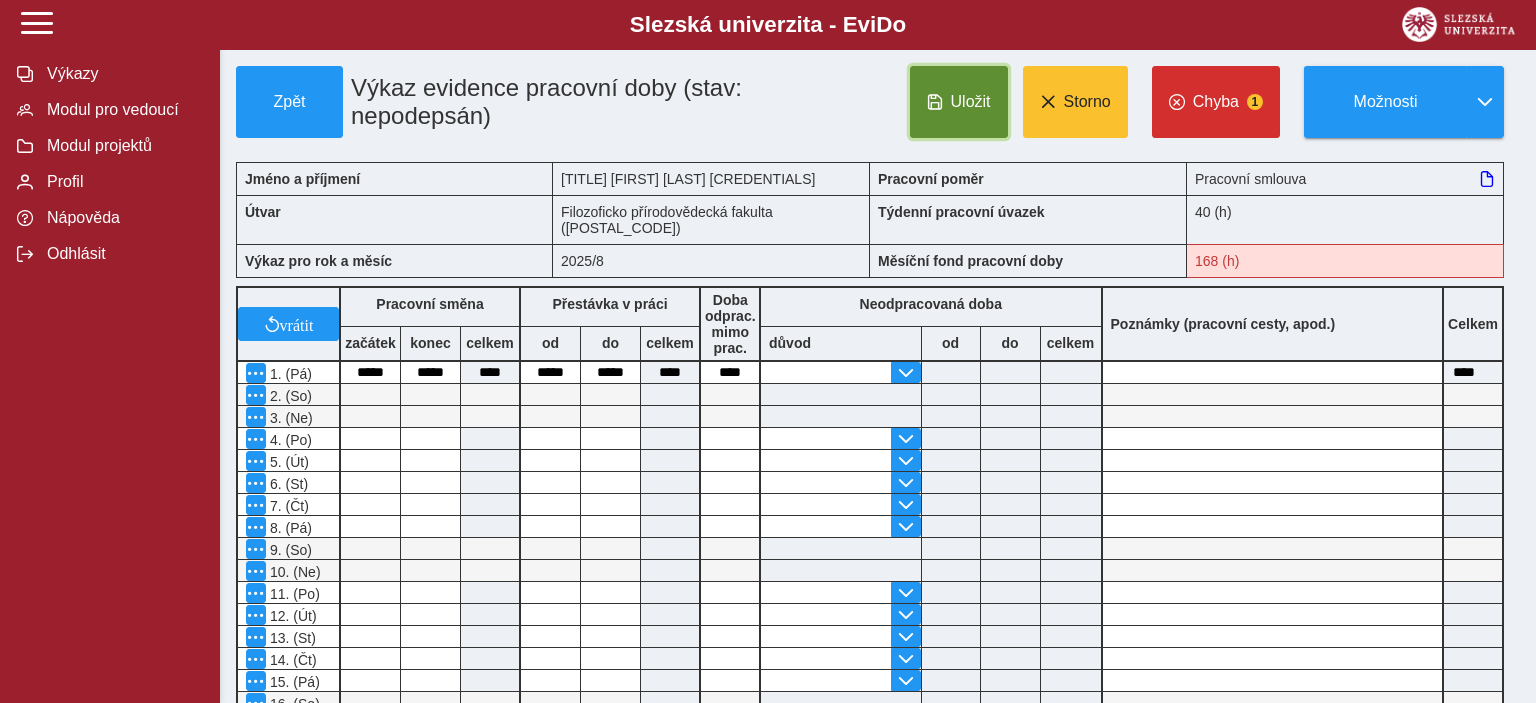 click on "Uložit" at bounding box center (959, 102) 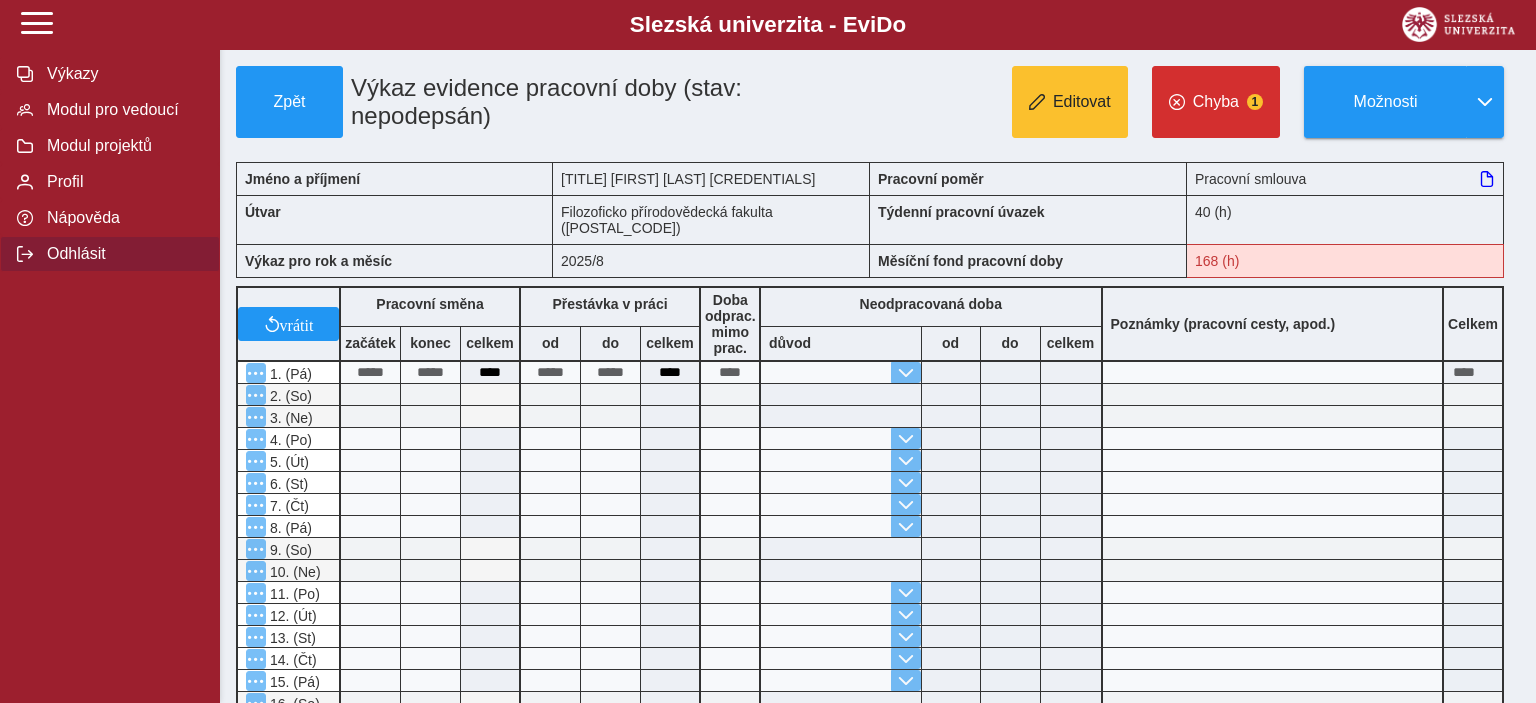click on "Odhlásit" at bounding box center (122, 254) 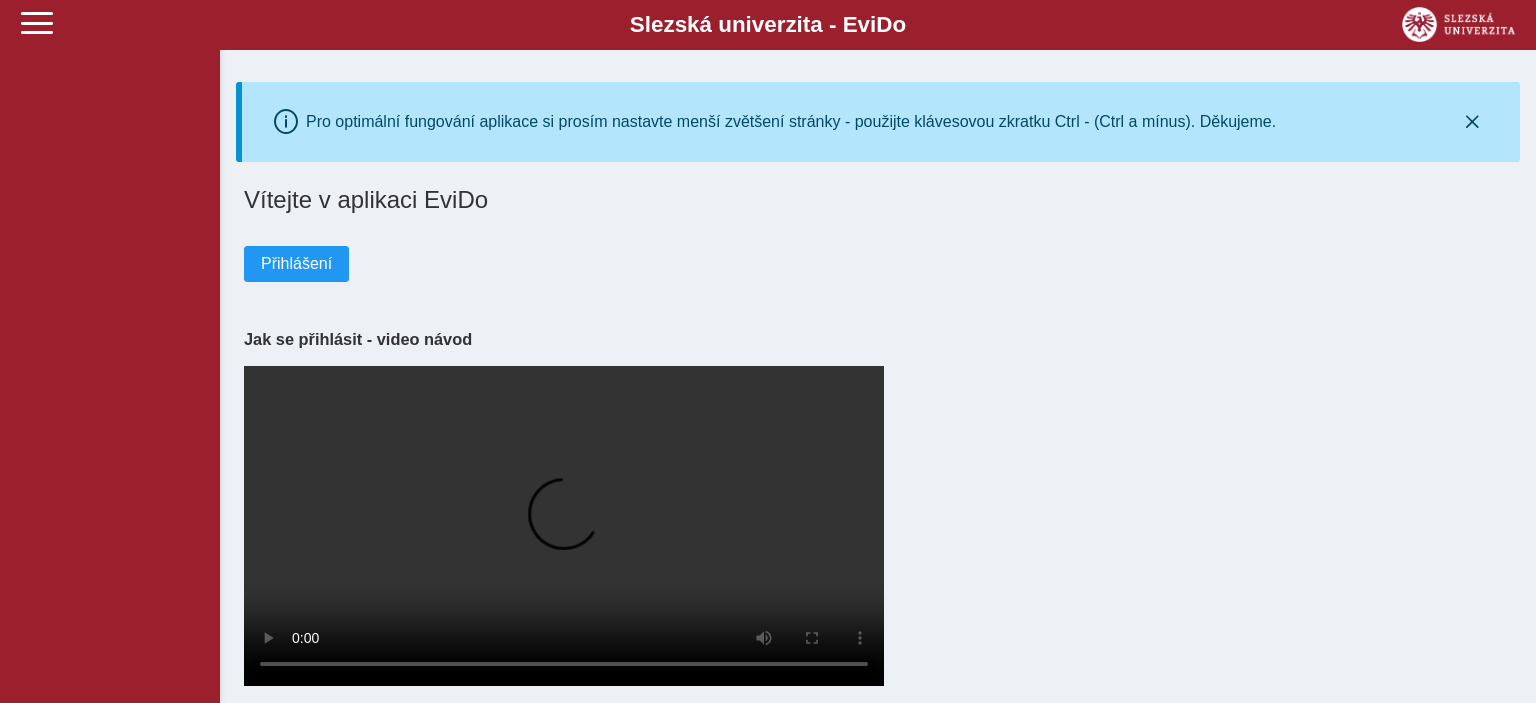 scroll, scrollTop: 0, scrollLeft: 0, axis: both 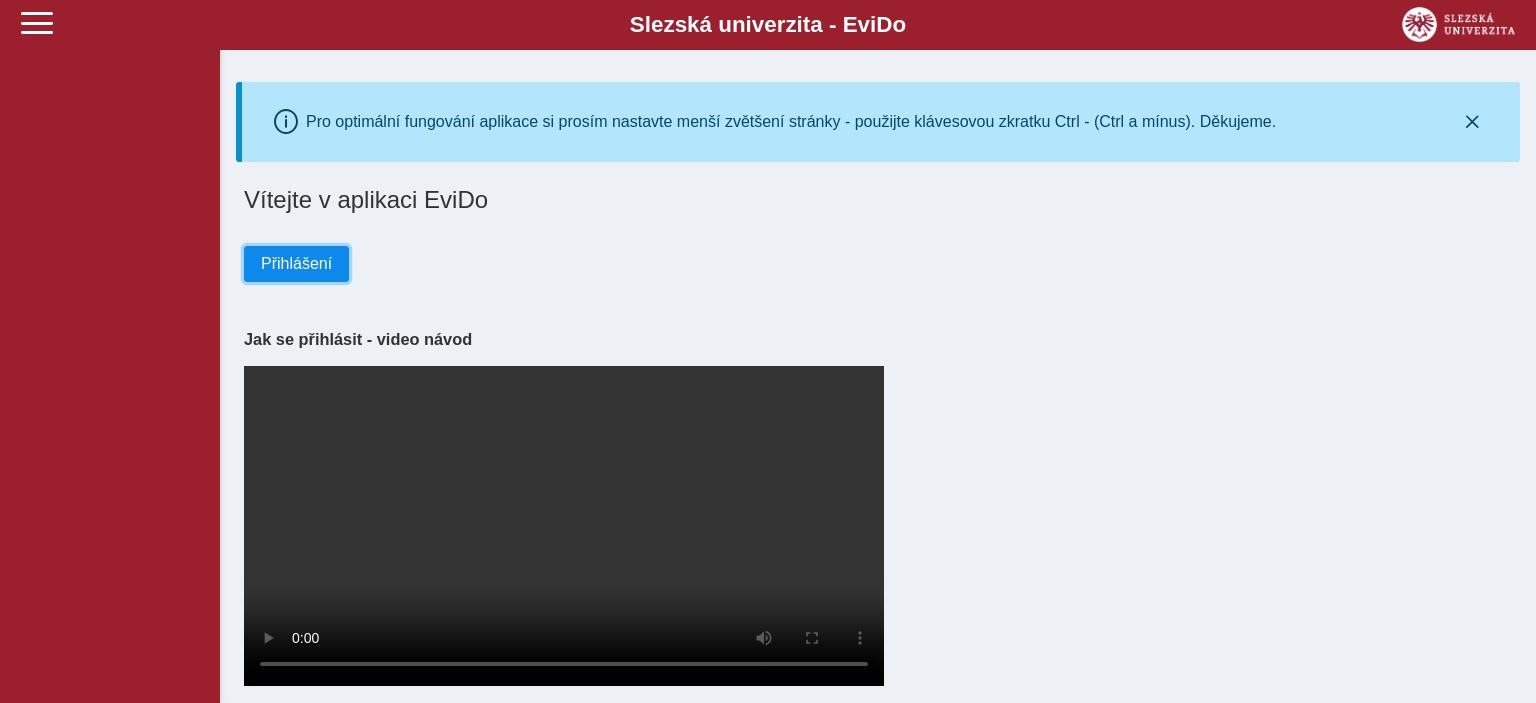 click on "Přihlášení" at bounding box center [296, 264] 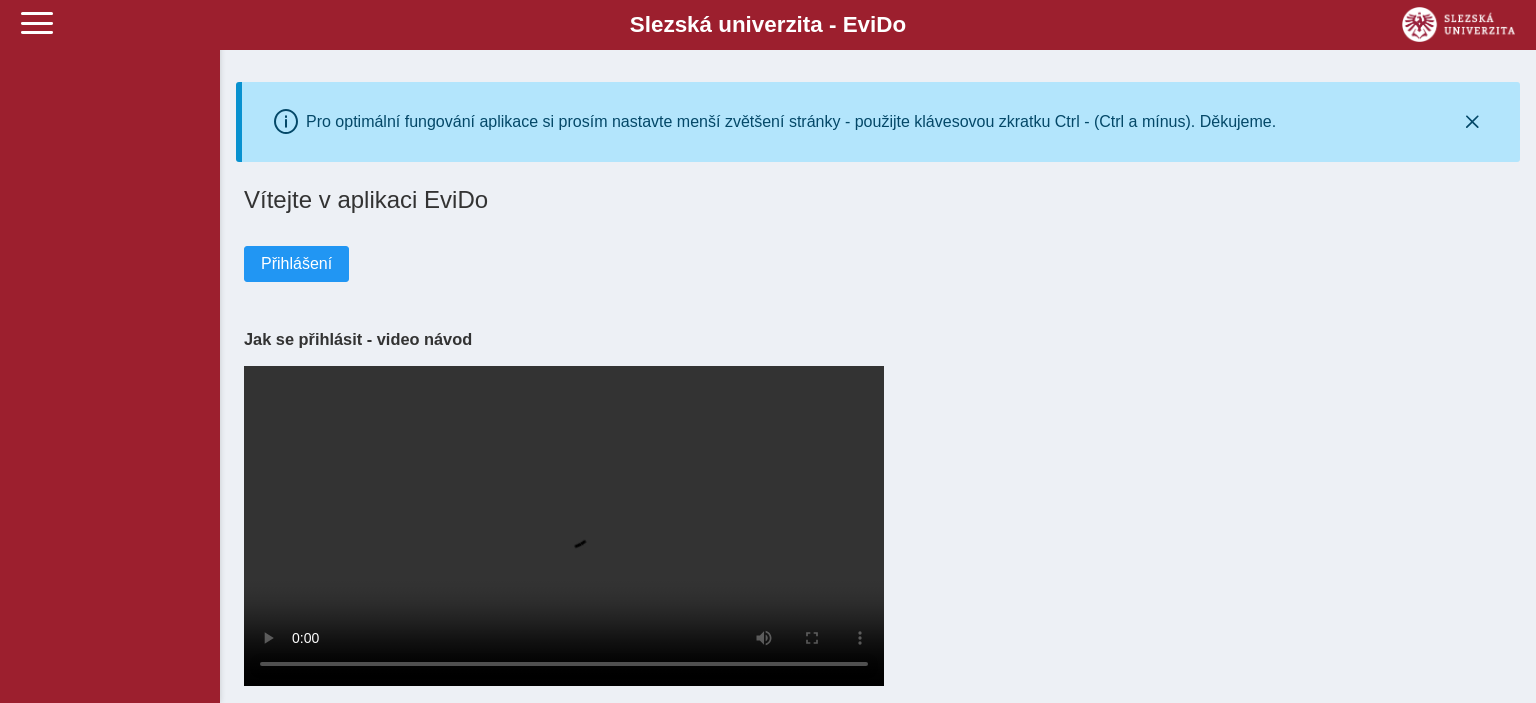 scroll, scrollTop: 0, scrollLeft: 0, axis: both 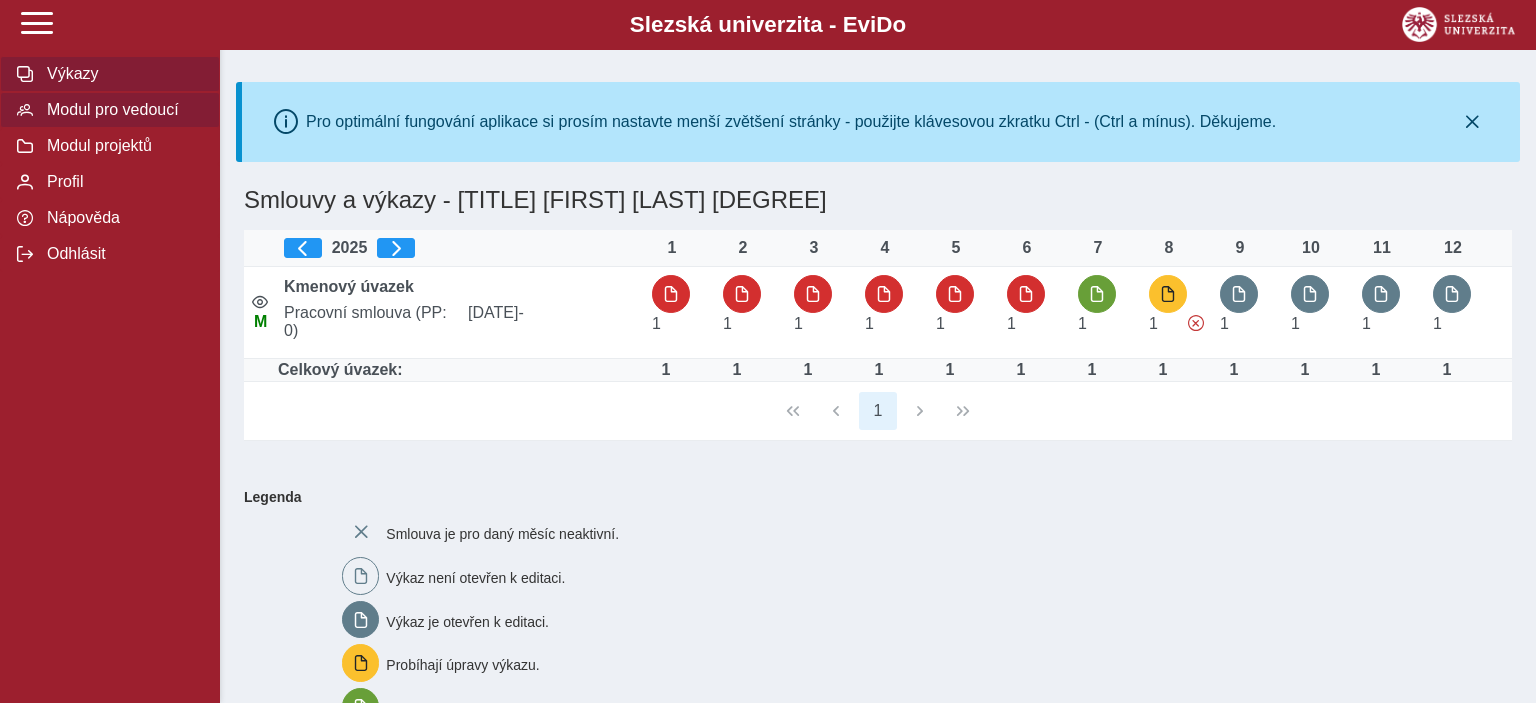 click on "Modul pro vedoucí" at bounding box center [122, 110] 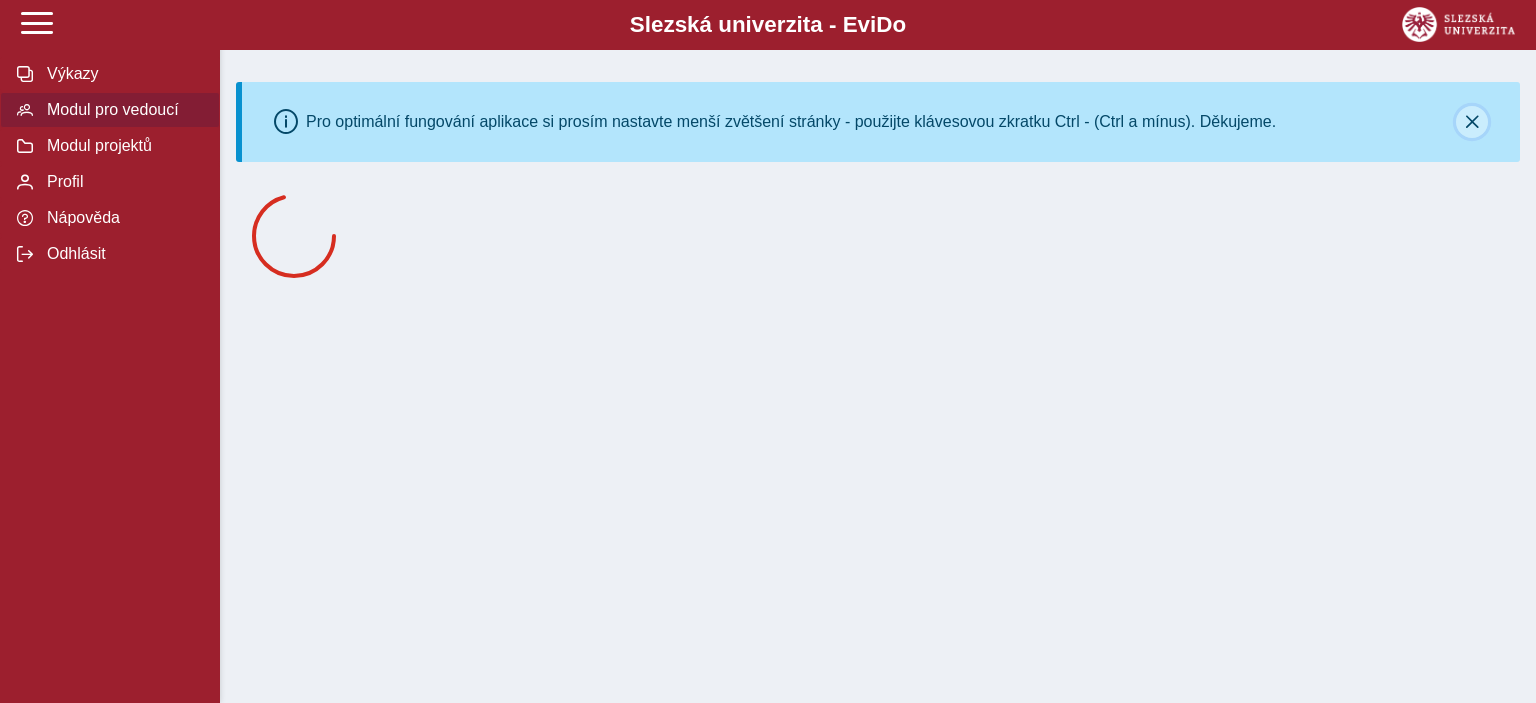 click at bounding box center [1472, 122] 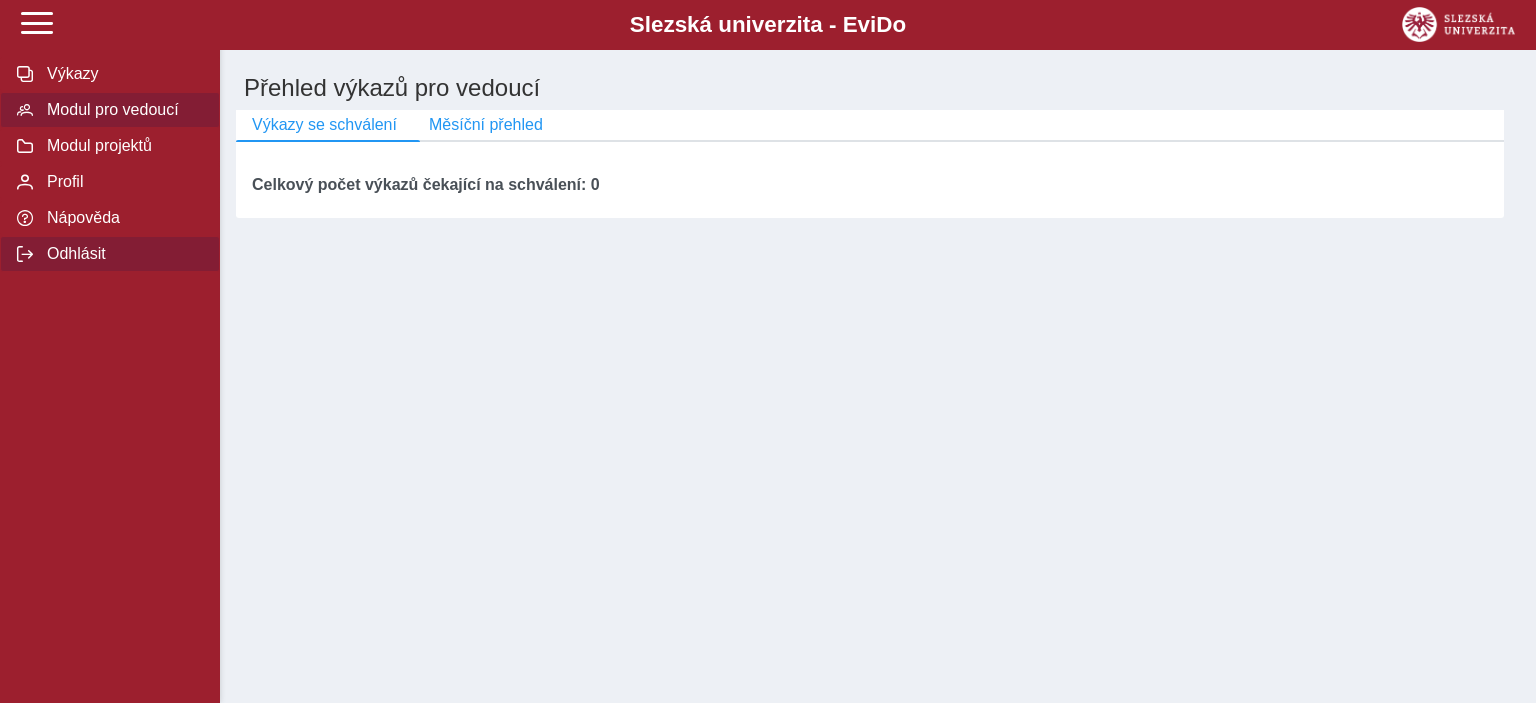 click on "Odhlásit" at bounding box center (122, 254) 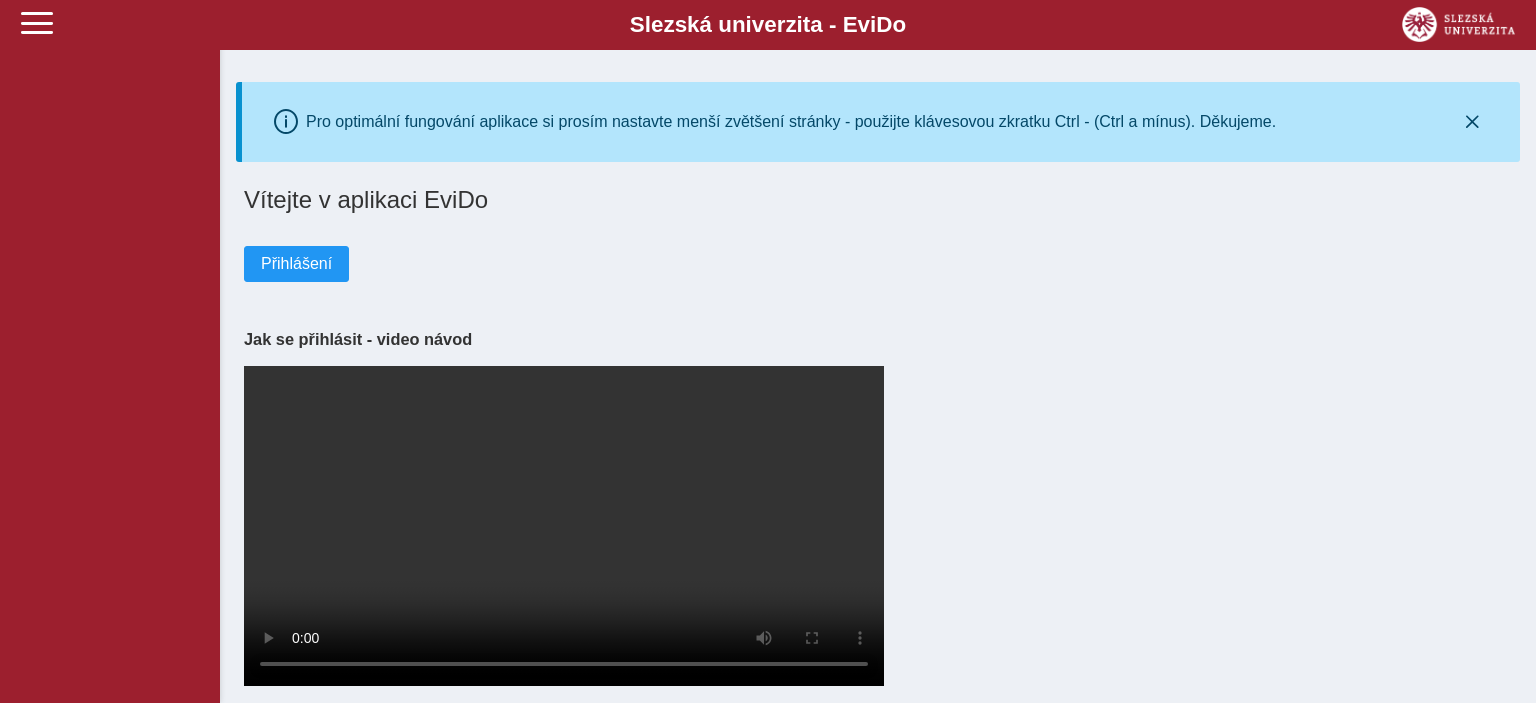 scroll, scrollTop: 0, scrollLeft: 0, axis: both 